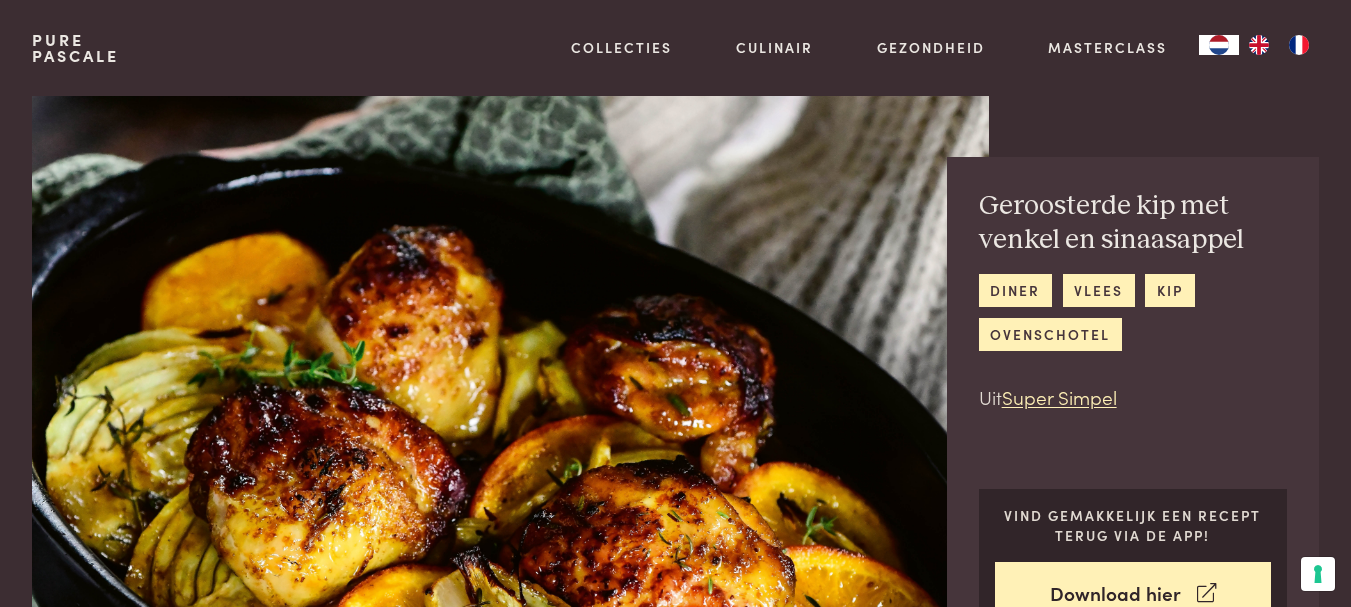 scroll, scrollTop: 0, scrollLeft: 0, axis: both 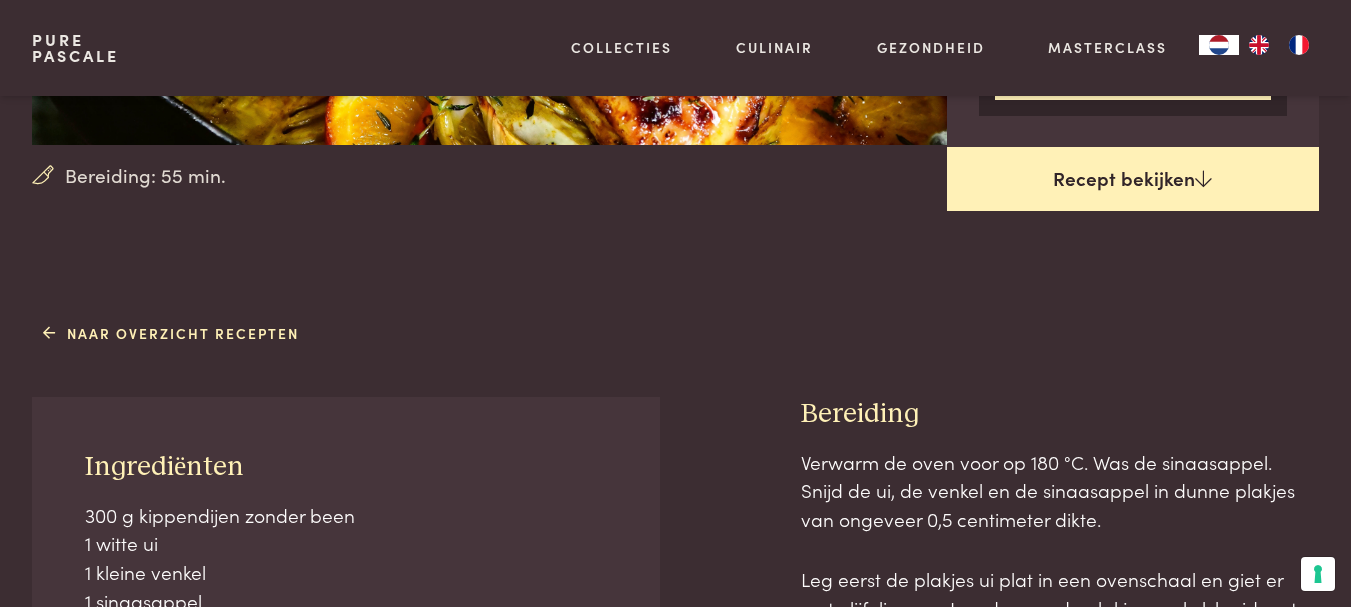 click on "Recept bekijken" at bounding box center (1133, 179) 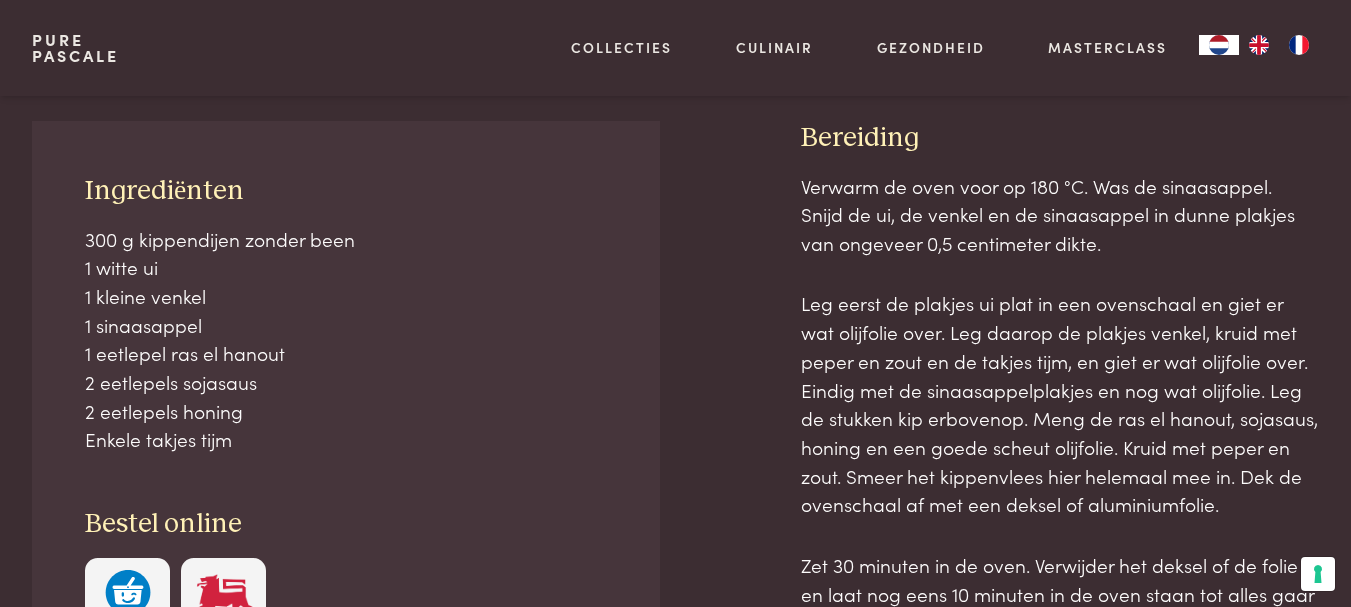 scroll, scrollTop: 841, scrollLeft: 0, axis: vertical 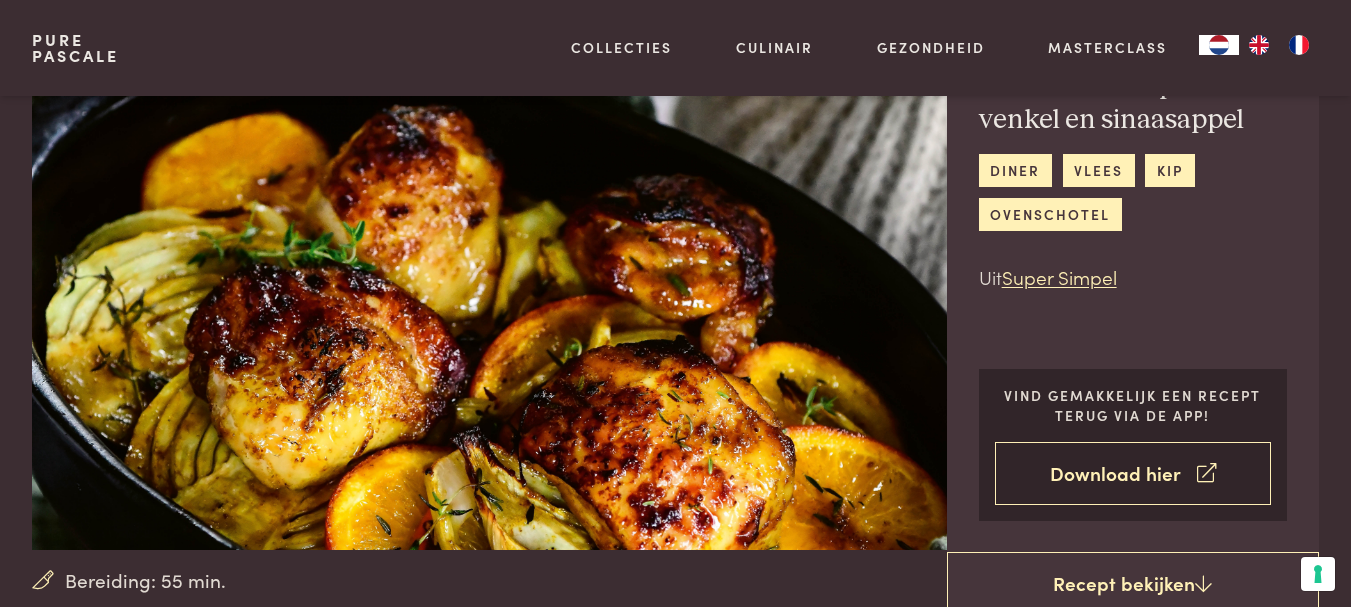 click on "Download hier" at bounding box center (1133, 473) 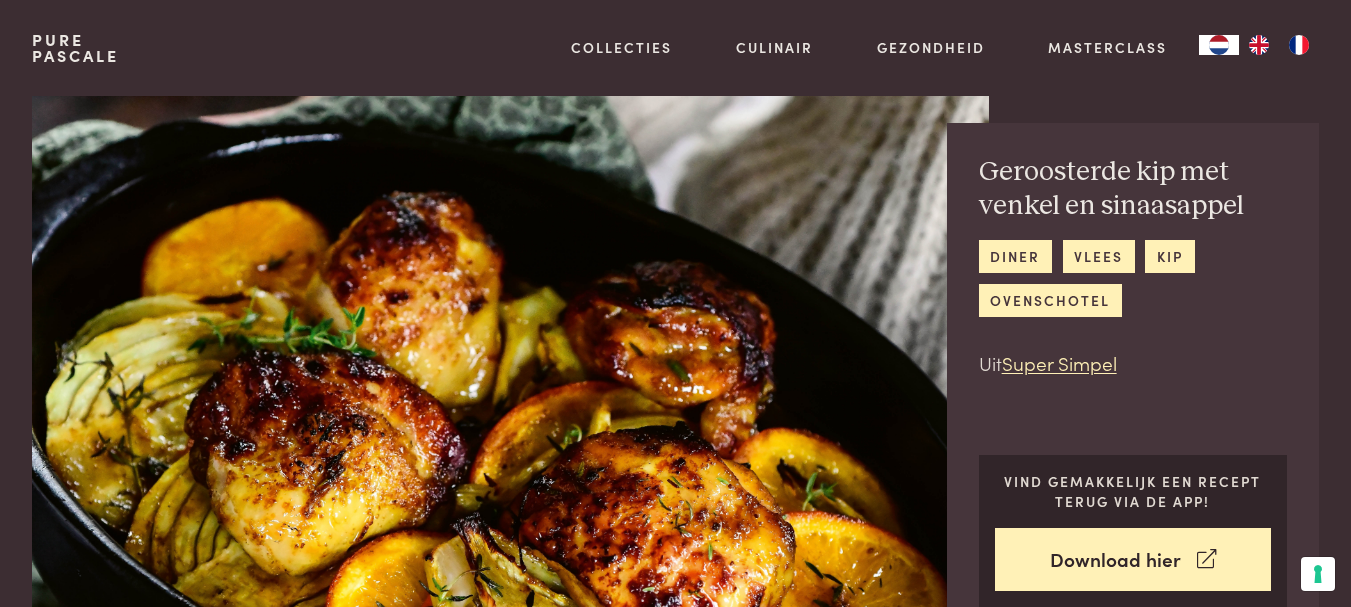 scroll, scrollTop: 0, scrollLeft: 0, axis: both 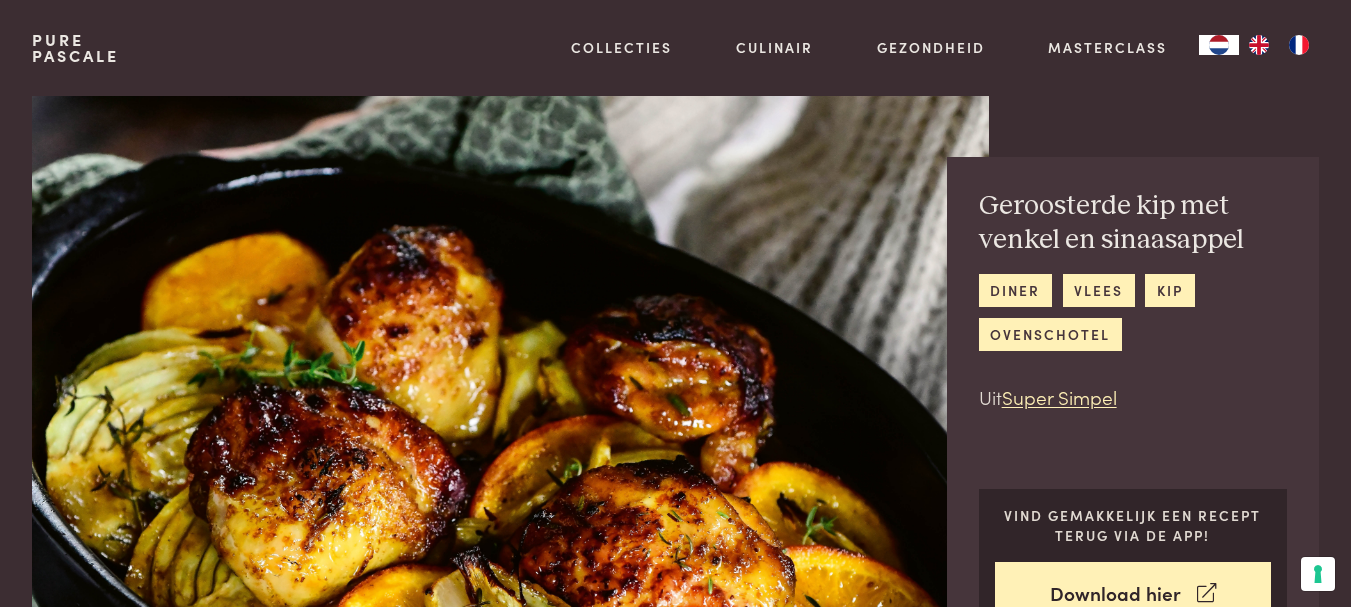 click on "Geroosterde kip met venkel en sinaasappel" at bounding box center [1133, 223] 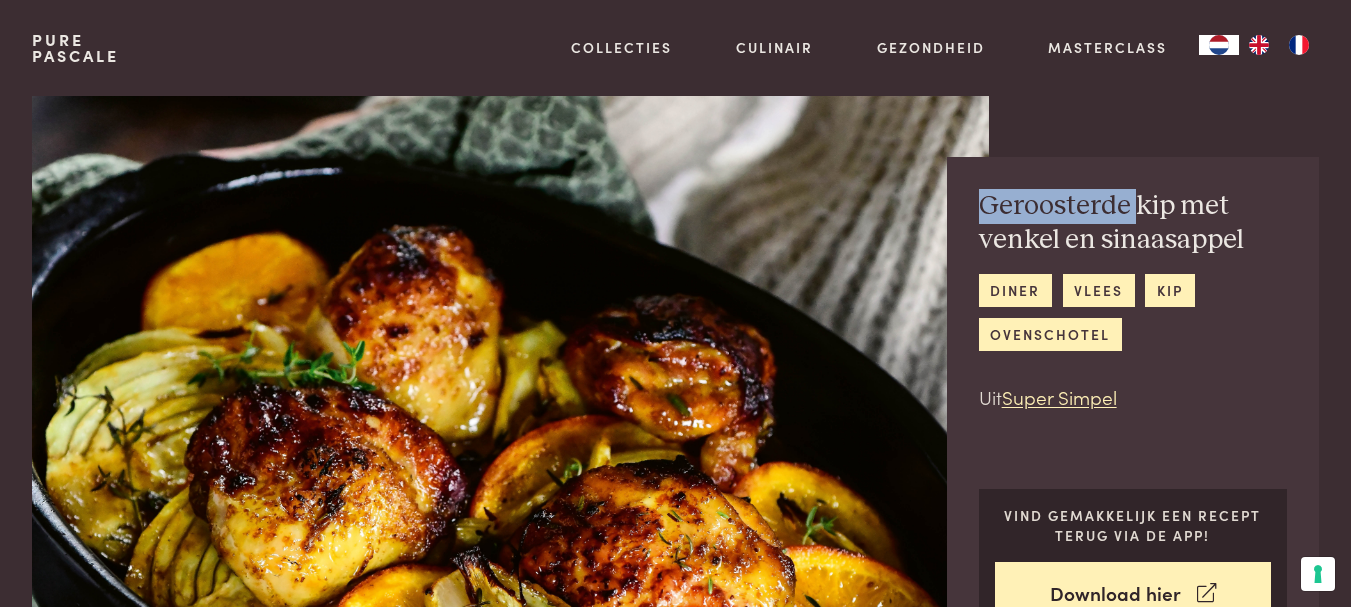 click on "Geroosterde kip met venkel en sinaasappel" at bounding box center (1133, 223) 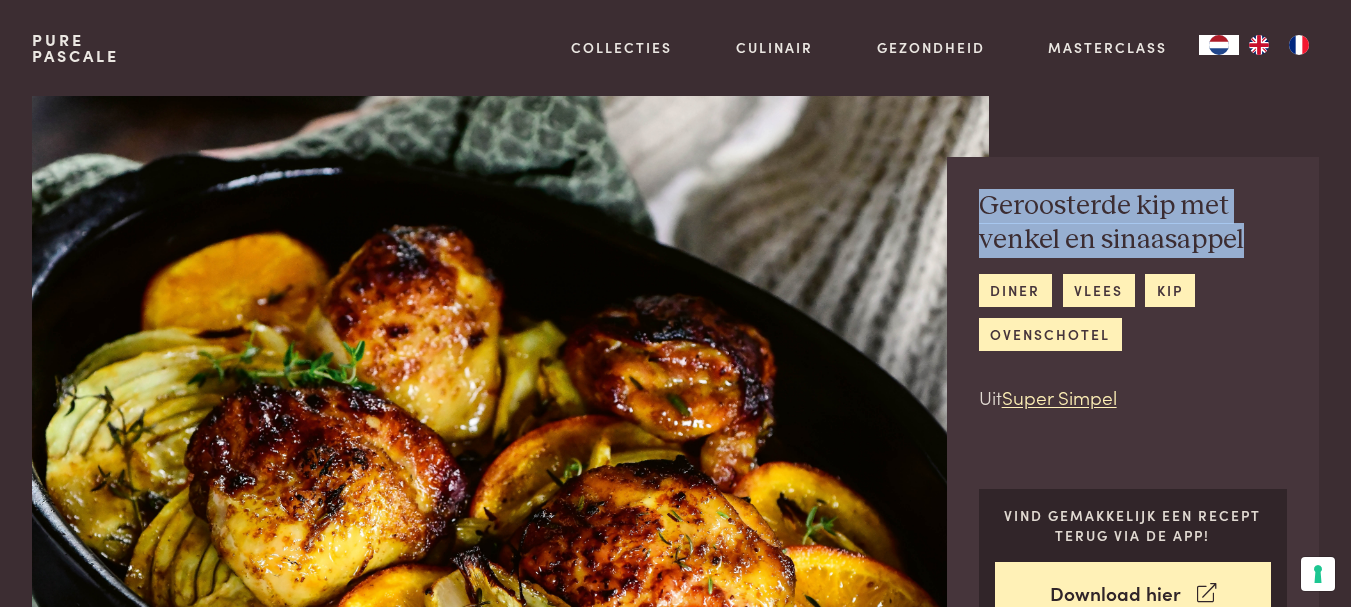 click on "Geroosterde kip met venkel en sinaasappel" at bounding box center [1133, 223] 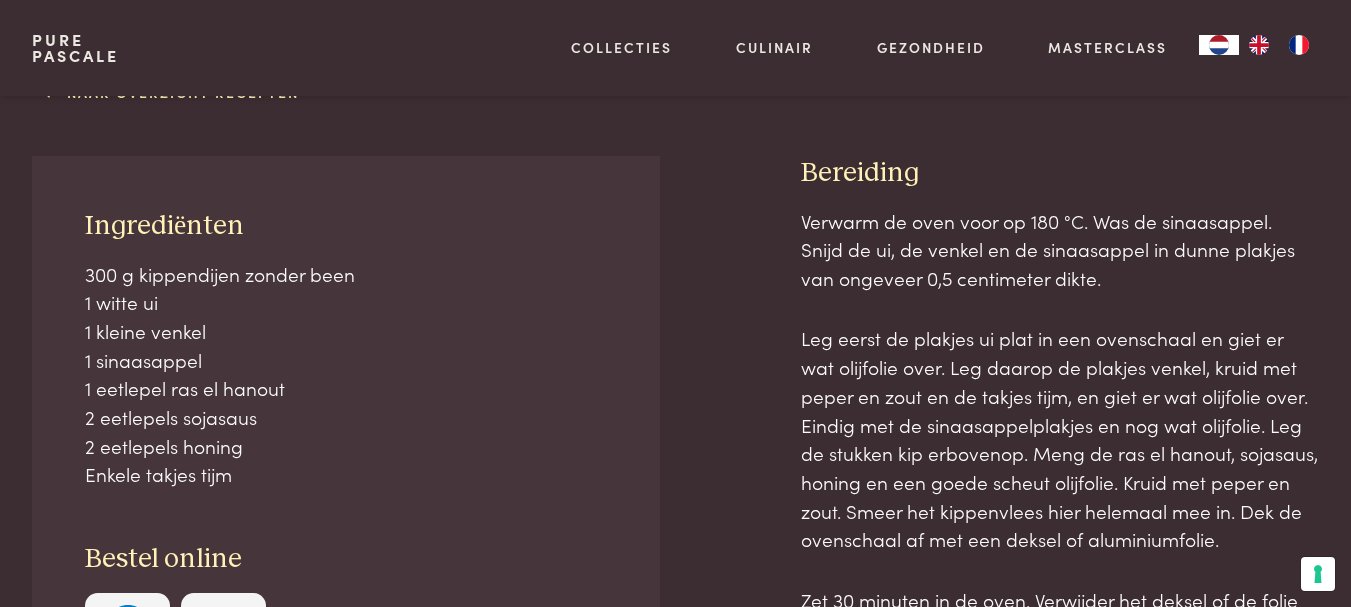 scroll, scrollTop: 276, scrollLeft: 0, axis: vertical 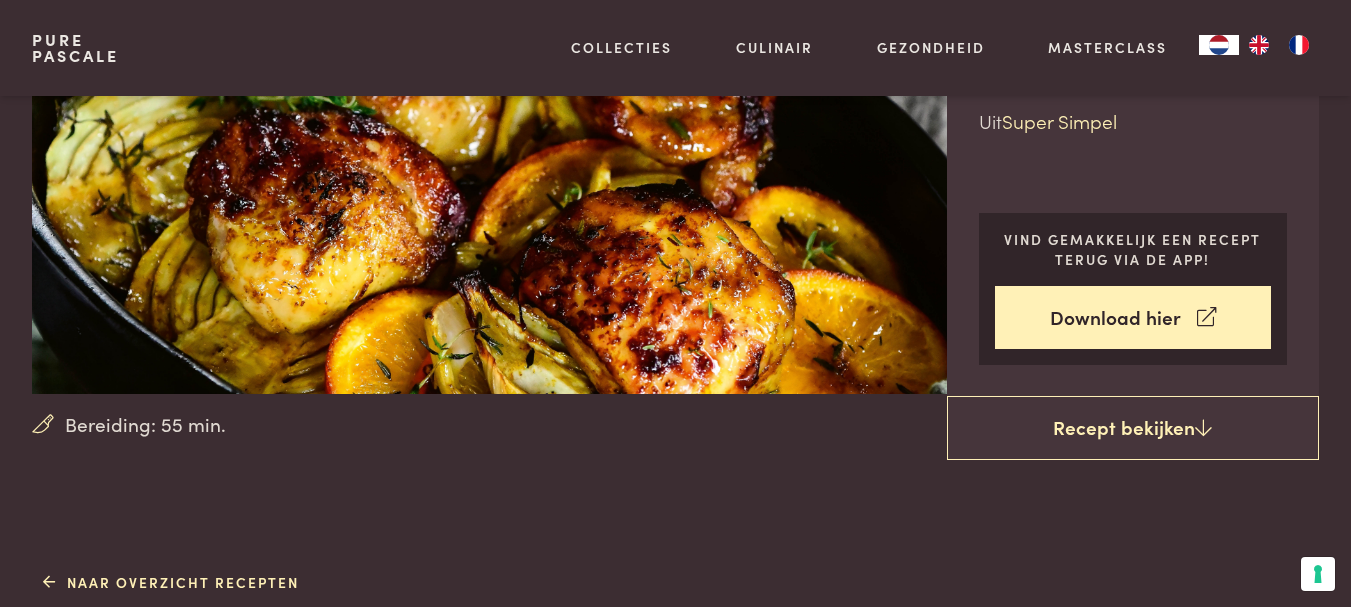 click on "Super Simpel" at bounding box center [1059, 120] 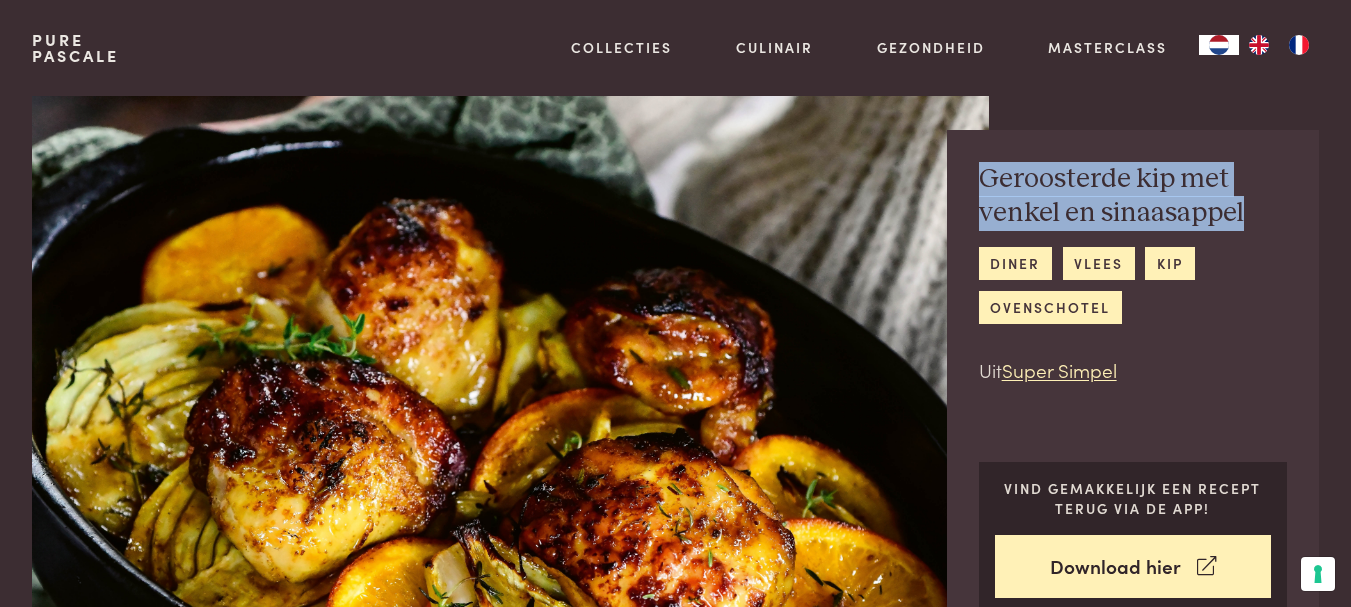 scroll, scrollTop: 0, scrollLeft: 0, axis: both 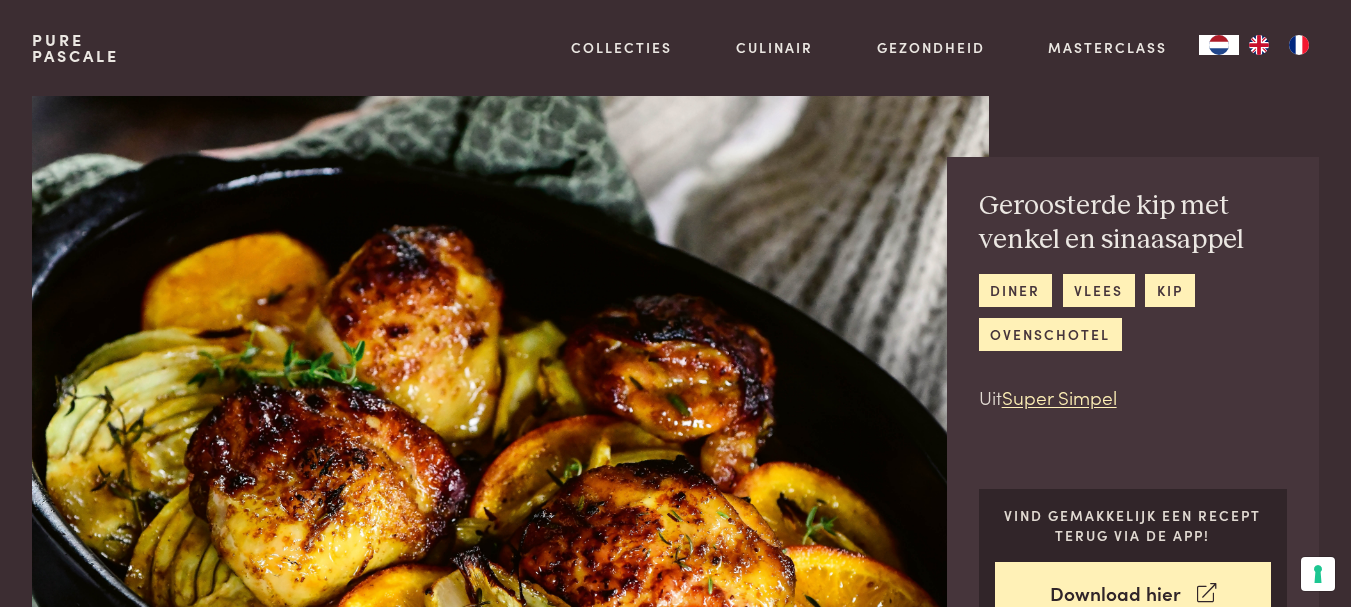 click on "Geroosterde kip met venkel en sinaasappel
diner
vlees
kip
ovenschotel
Uit  Super Simpel" at bounding box center (1133, 300) 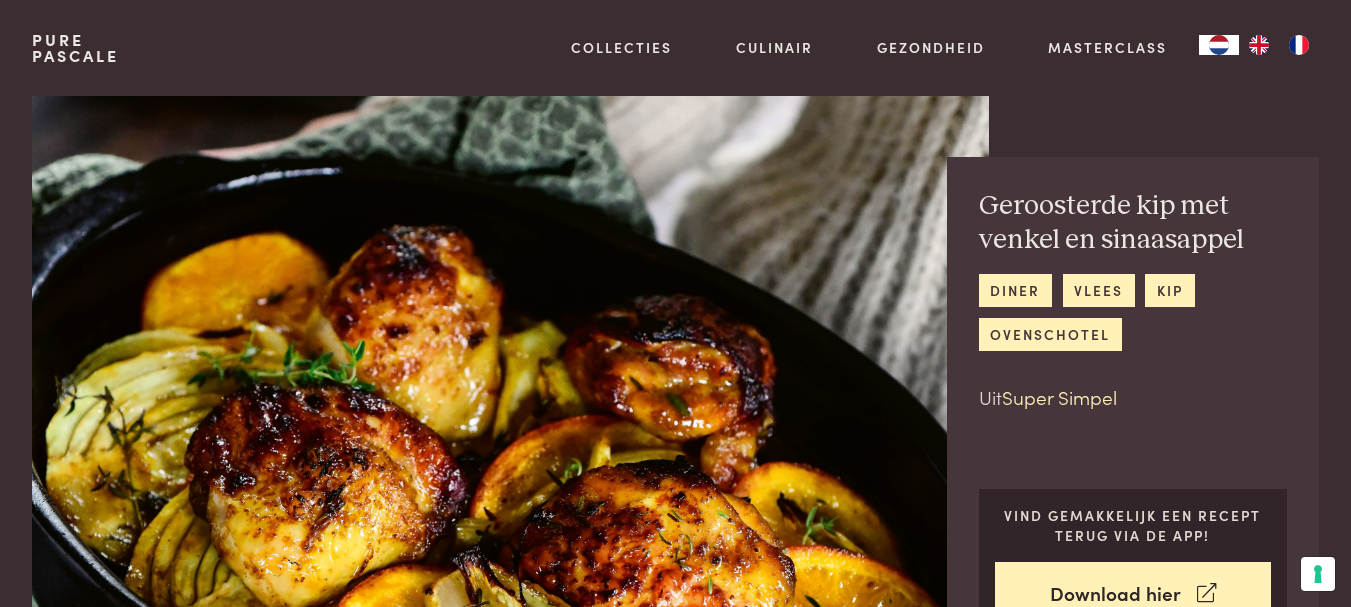 click on "Super Simpel" at bounding box center [1059, 396] 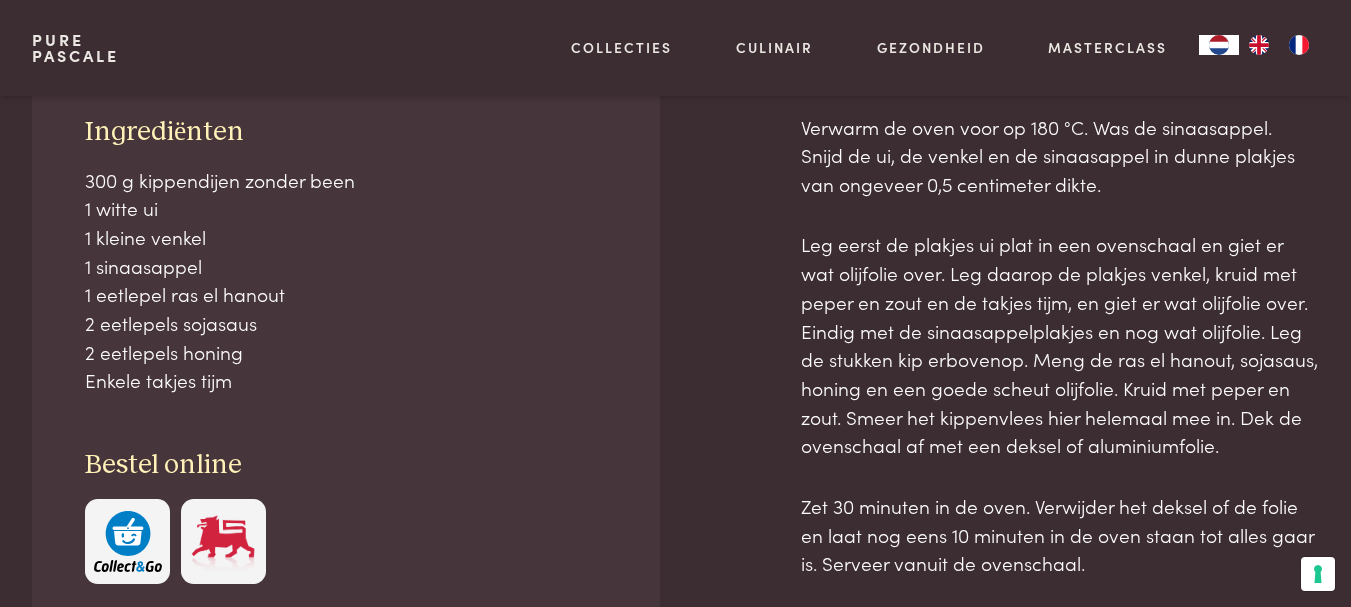 scroll, scrollTop: 866, scrollLeft: 0, axis: vertical 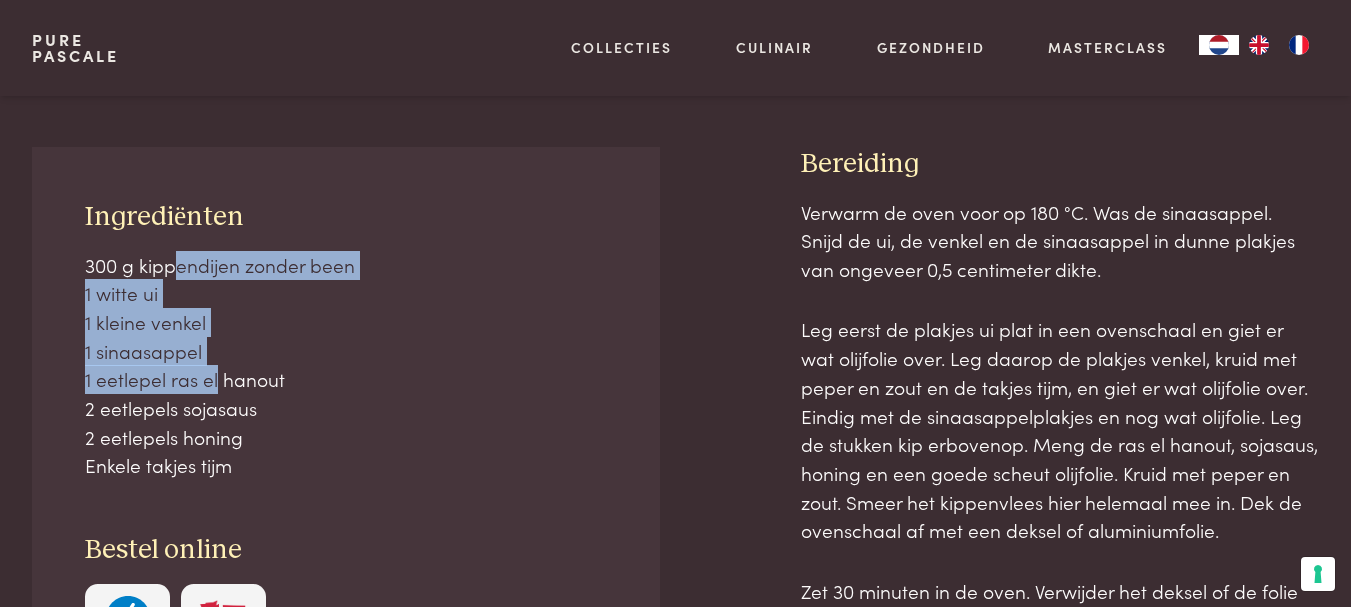 drag, startPoint x: 171, startPoint y: 269, endPoint x: 209, endPoint y: 381, distance: 118.270874 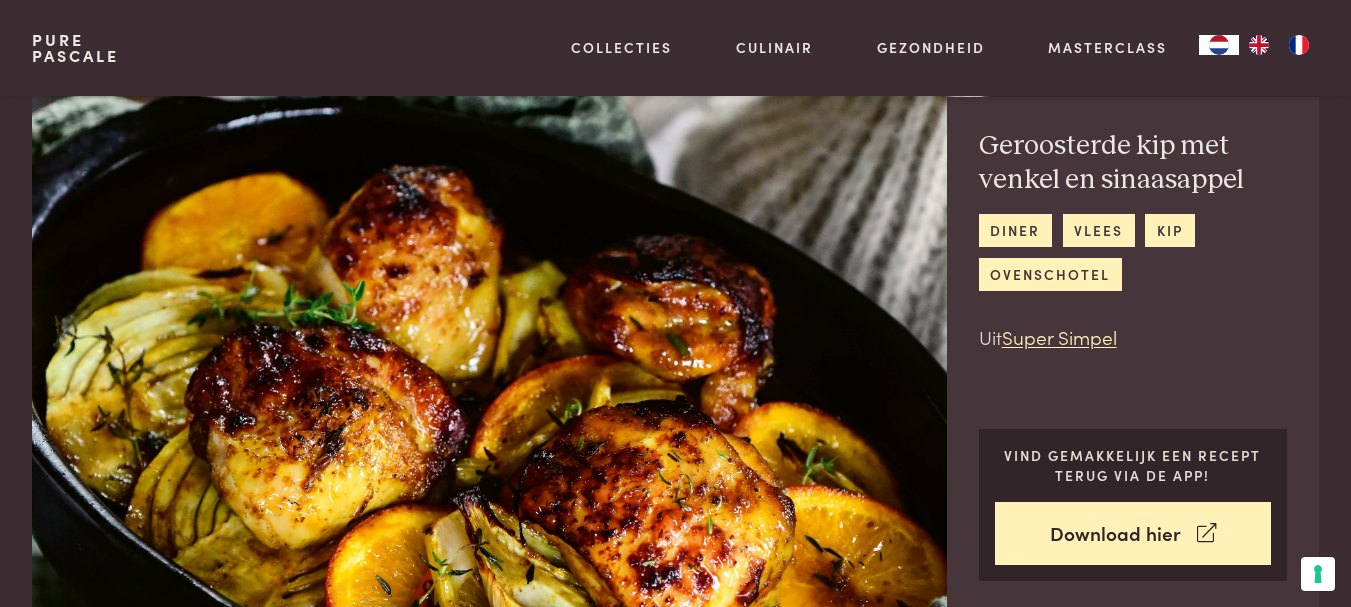 scroll, scrollTop: 66, scrollLeft: 0, axis: vertical 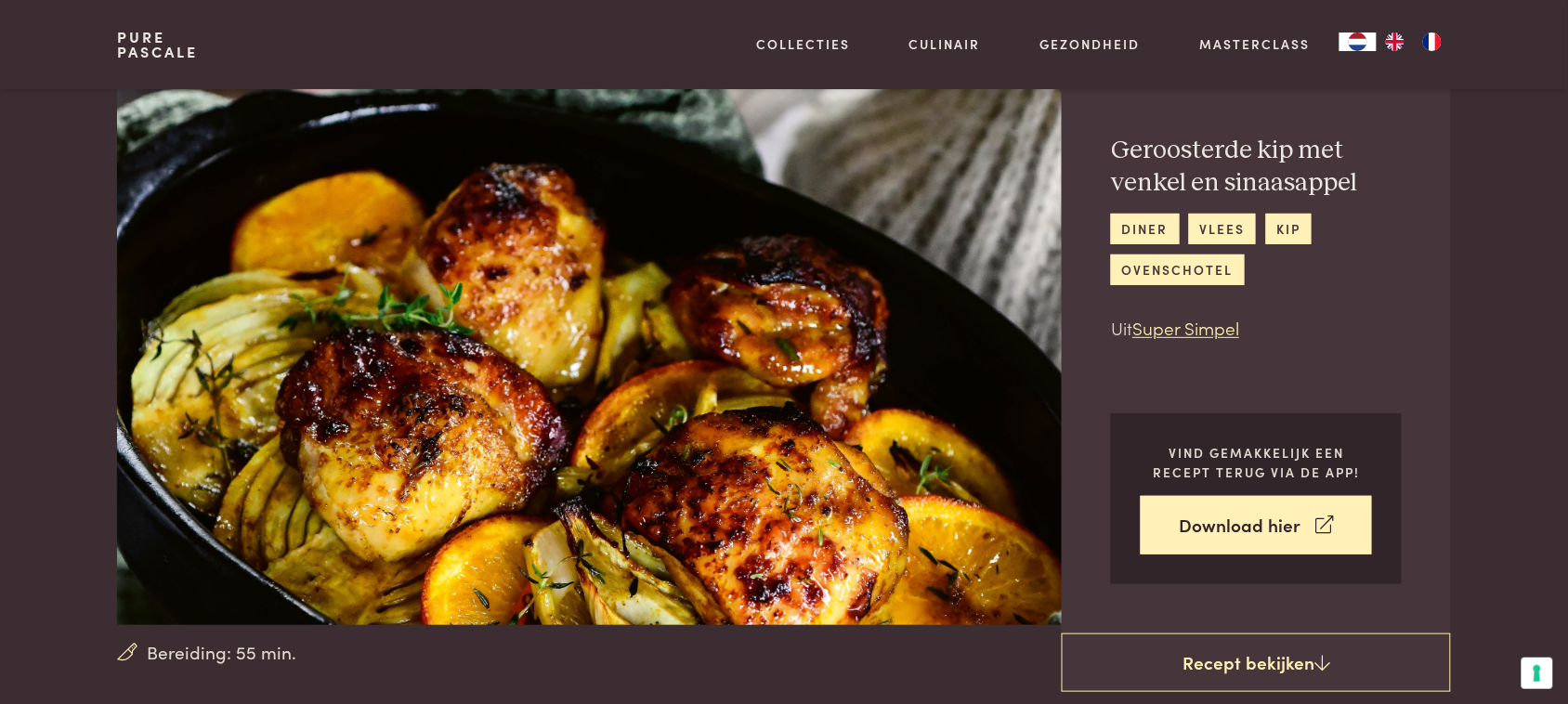 click on "Geroosterde kip met venkel en sinaasappel" at bounding box center (1256, 166) 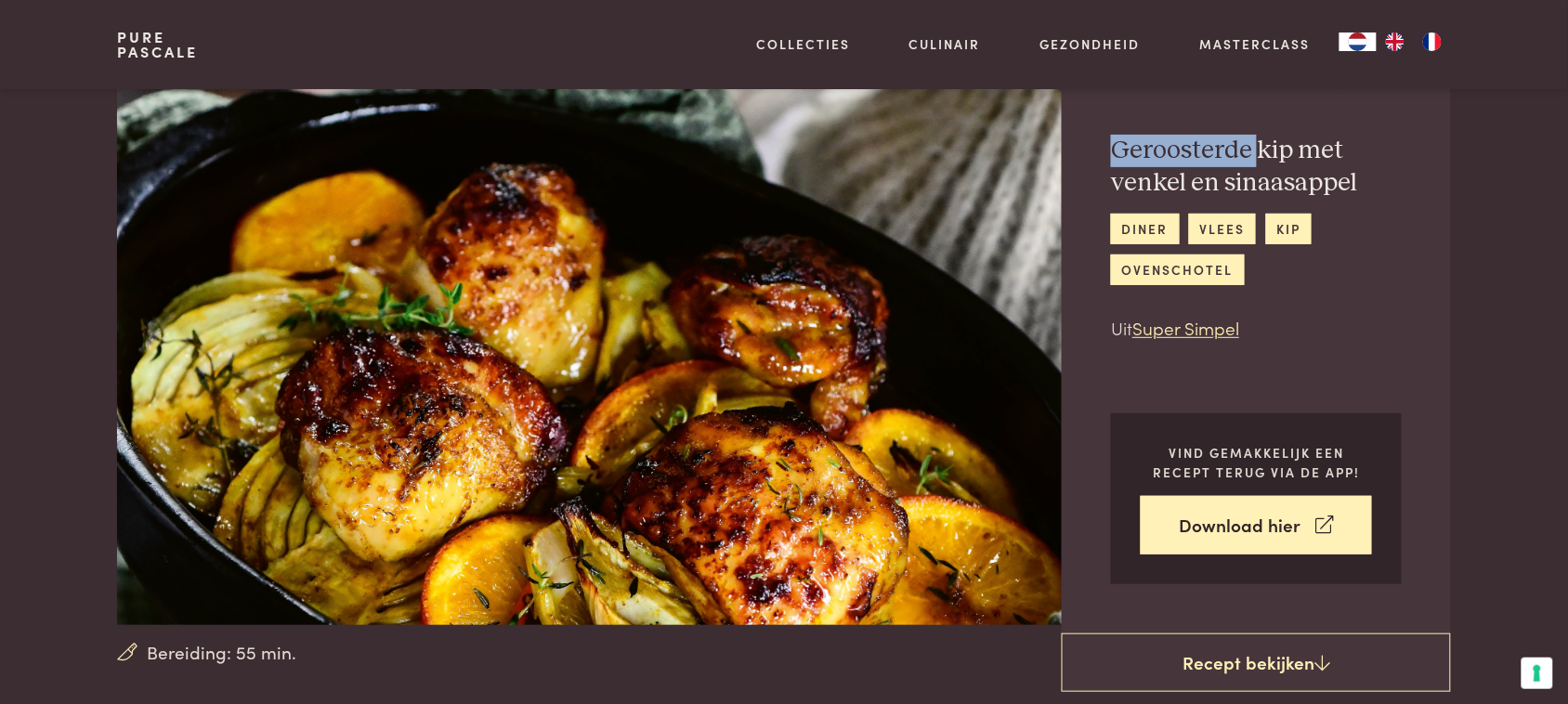 click on "Geroosterde kip met venkel en sinaasappel" at bounding box center [1256, 166] 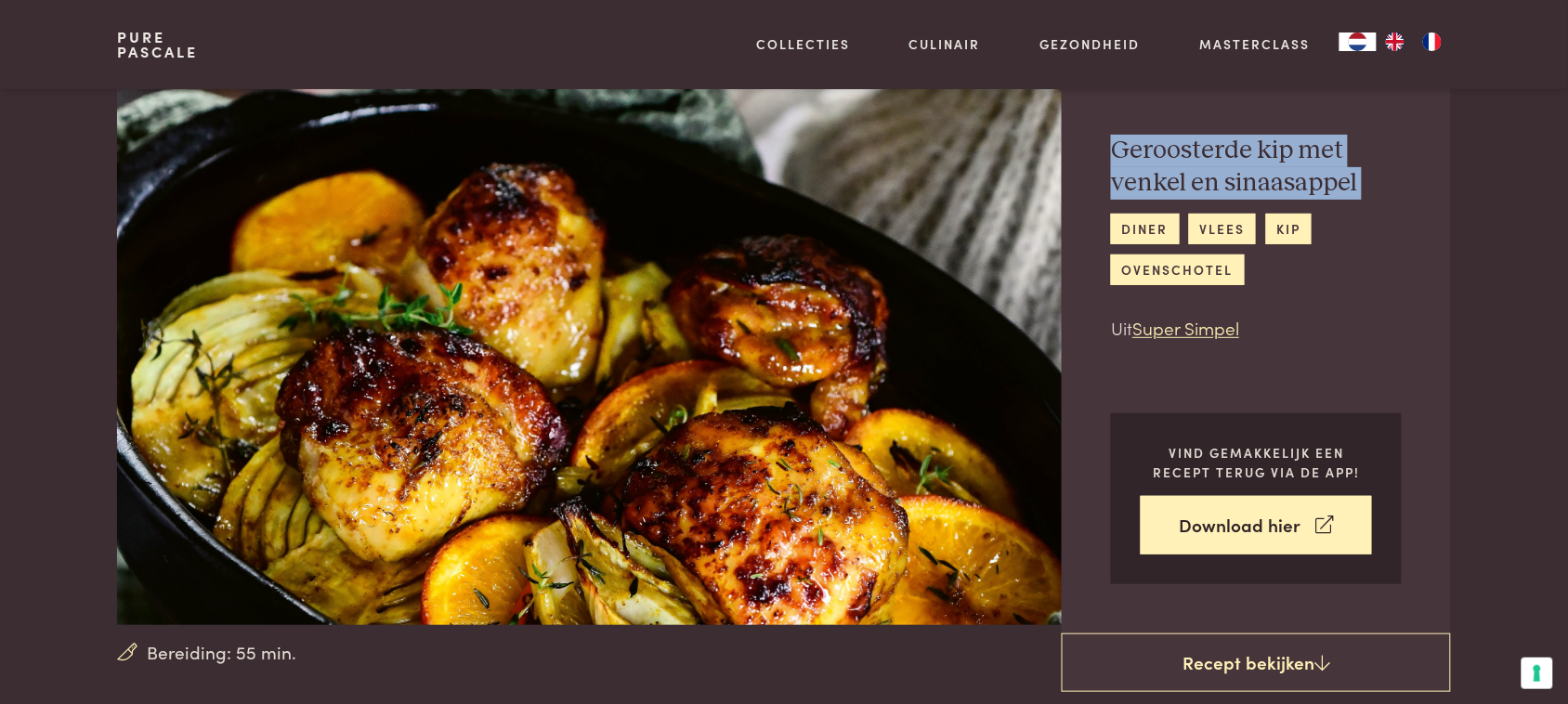 click on "Geroosterde kip met venkel en sinaasappel" at bounding box center [1256, 166] 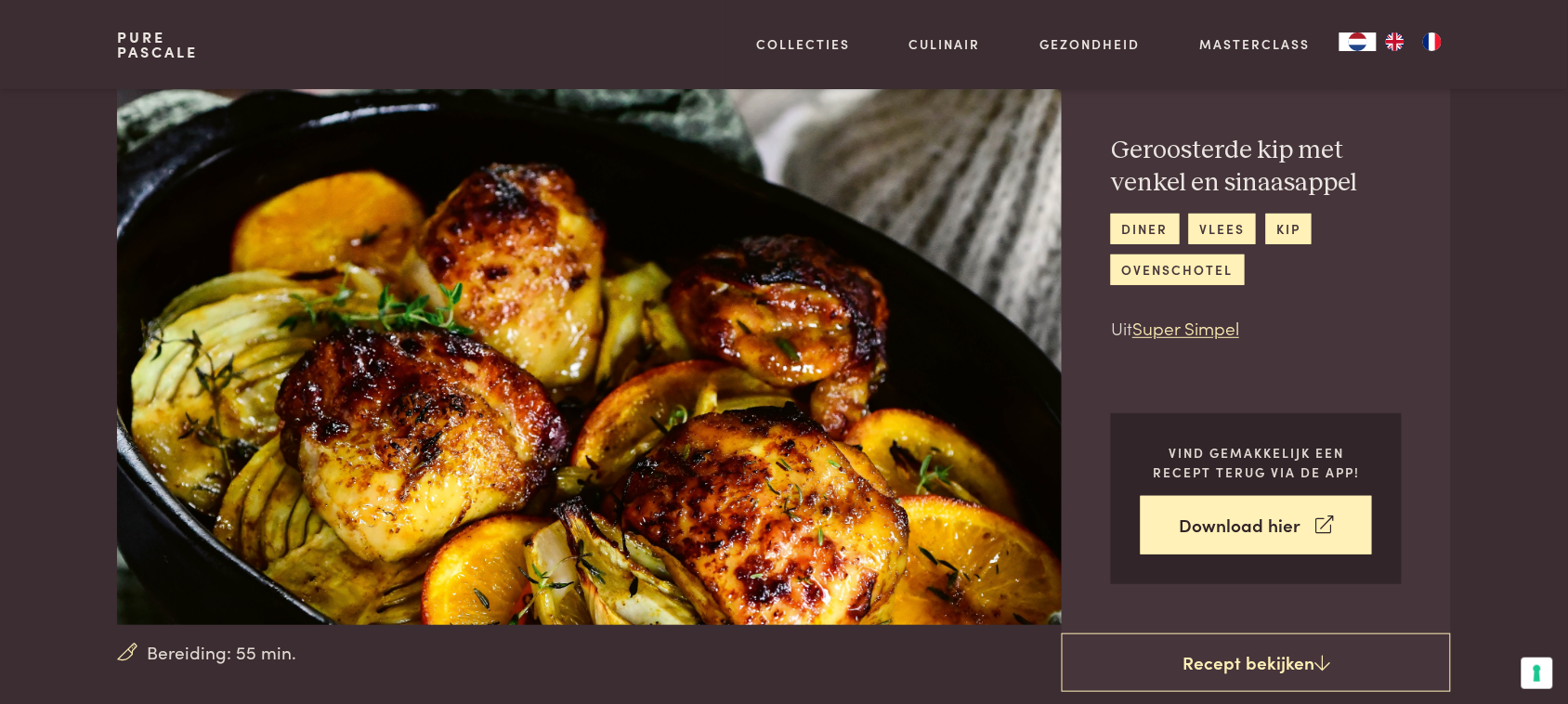 click on "diner
vlees
kip
ovenschotel" at bounding box center [1256, 249] 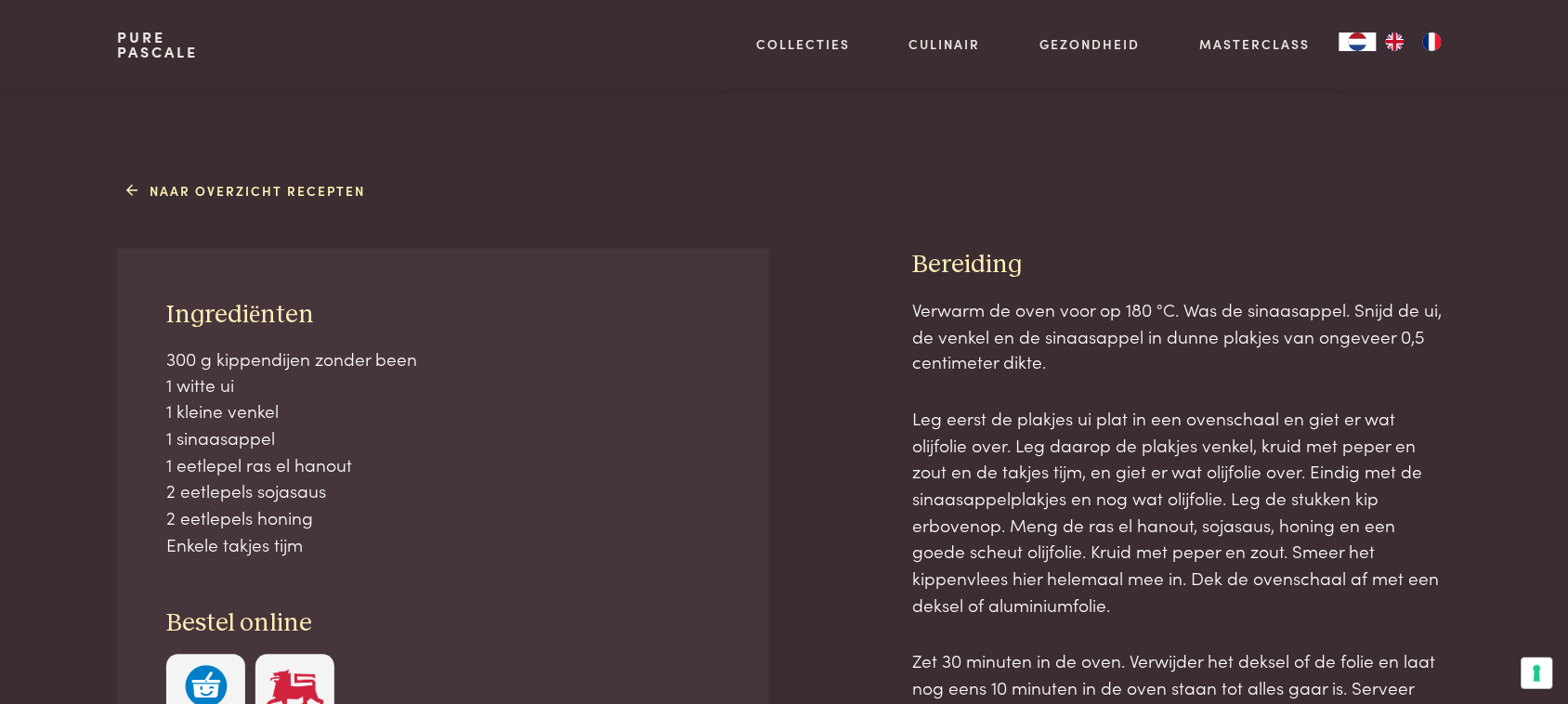 drag, startPoint x: 163, startPoint y: 312, endPoint x: 368, endPoint y: 553, distance: 316.39532 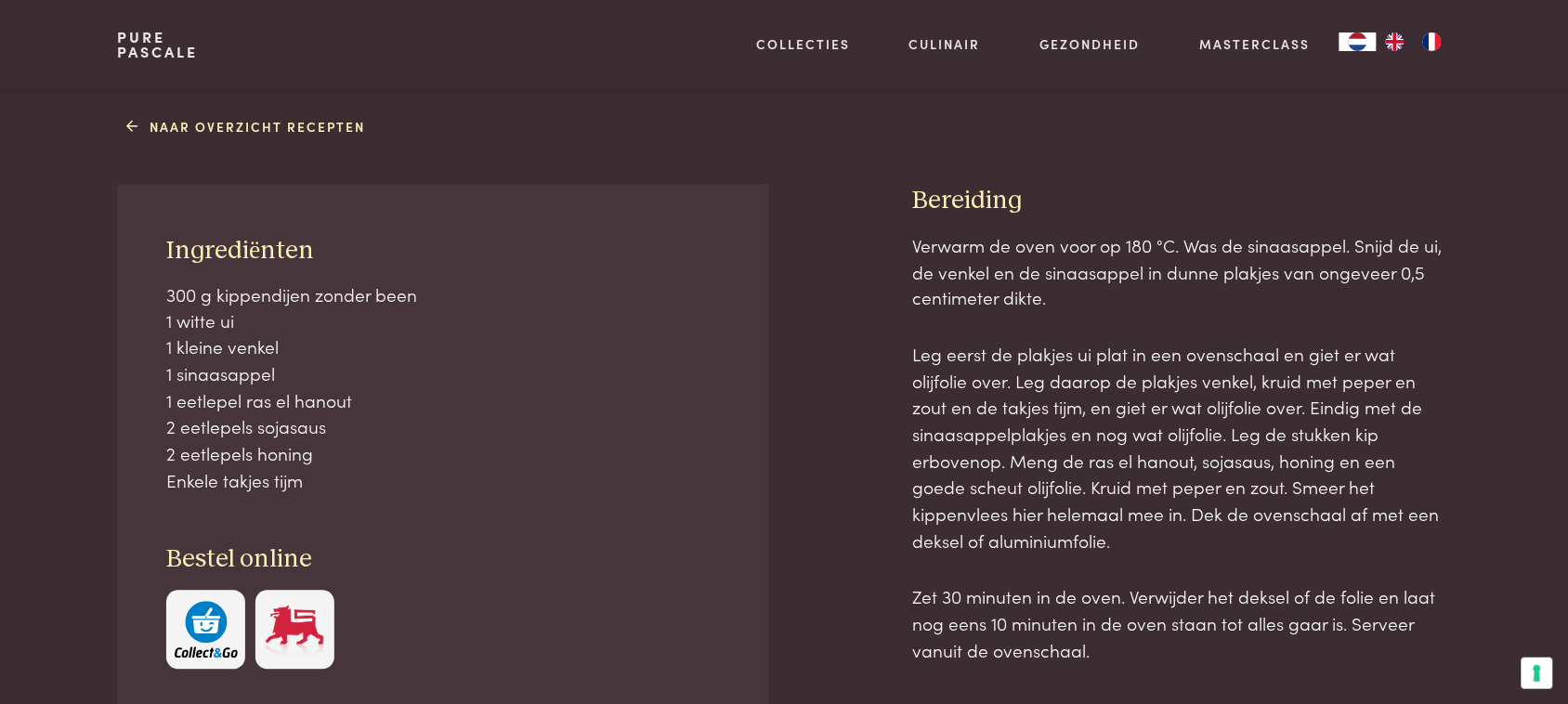 scroll, scrollTop: 780, scrollLeft: 0, axis: vertical 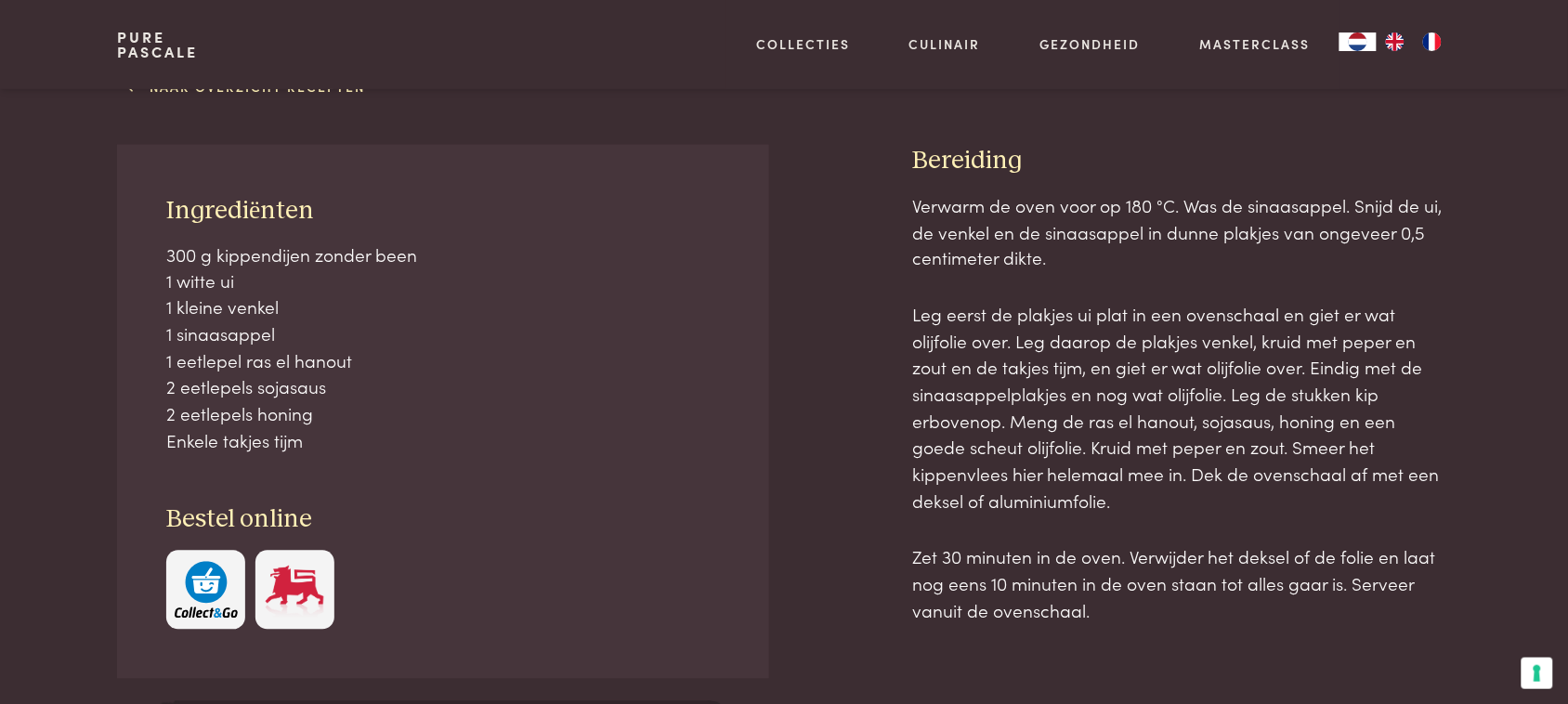 click on "Verwarm de oven voor op 180 °C. Was de sinaasappel. Snijd de ui, de venkel en de sinaasappel in dunne plakjes van ongeveer 0,5 centimeter dikte.   Leg eerst de plakjes ui plat in een ovenschaal en giet er wat olijfolie over. Leg daarop de plakjes venkel, kruid met peper en zout en de takjes tijm, en giet er wat olijfolie over. Eindig met de sinaasappelplakjes en nog wat olijfolie. Leg de stukken kip erbovenop. Meng de ras el hanout, sojasaus, honing en een goede scheut olijfolie. Kruid met peper en zout. Smeer het kippenvlees hier helemaal mee in. Dek de ovenschaal af met een deksel of aluminiumfolie.   Zet 30 minuten in de oven. Verwijder het deksel of de folie en laat nog eens 10 minuten in de oven staan tot alles gaar is. Serveer vanuit de ovenschaal." at bounding box center [1182, 498] 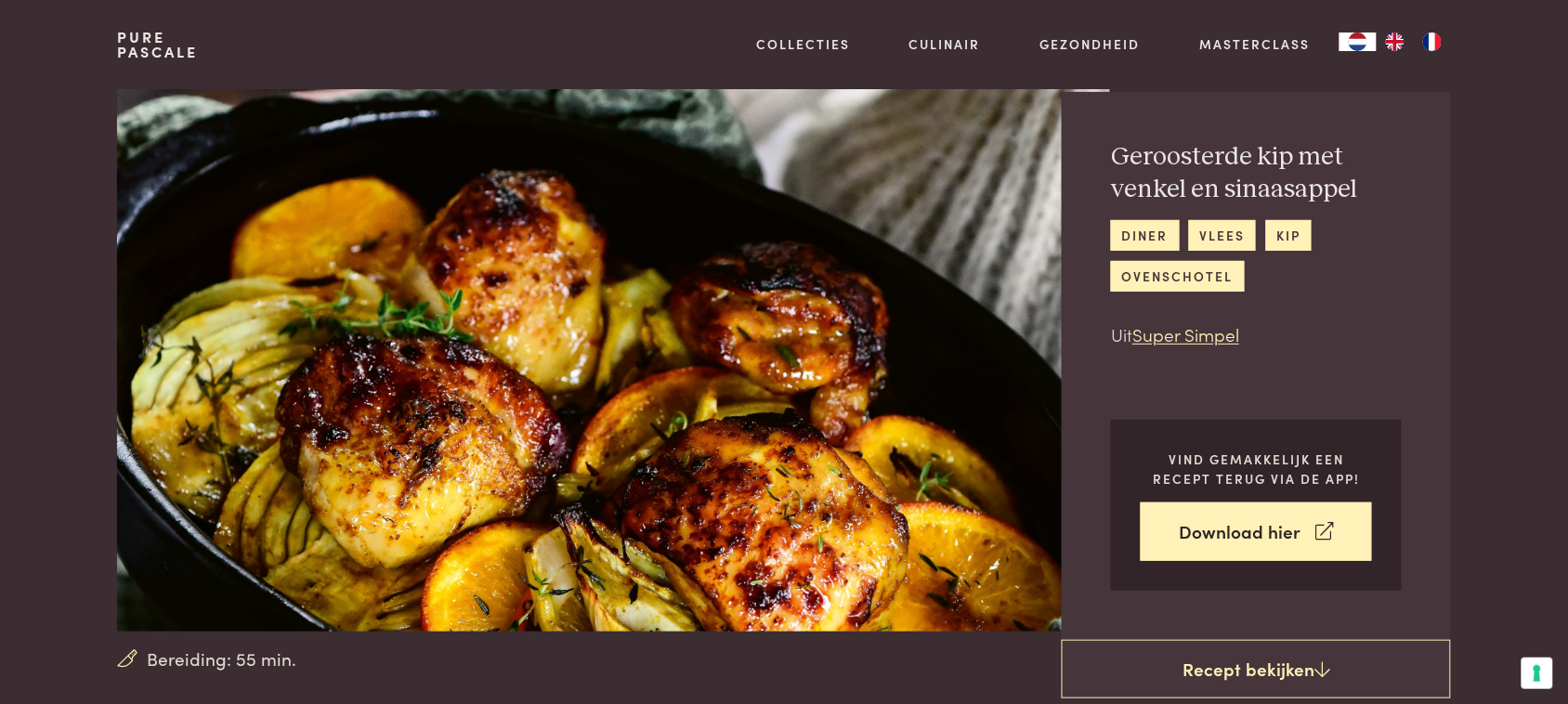 scroll, scrollTop: 0, scrollLeft: 0, axis: both 